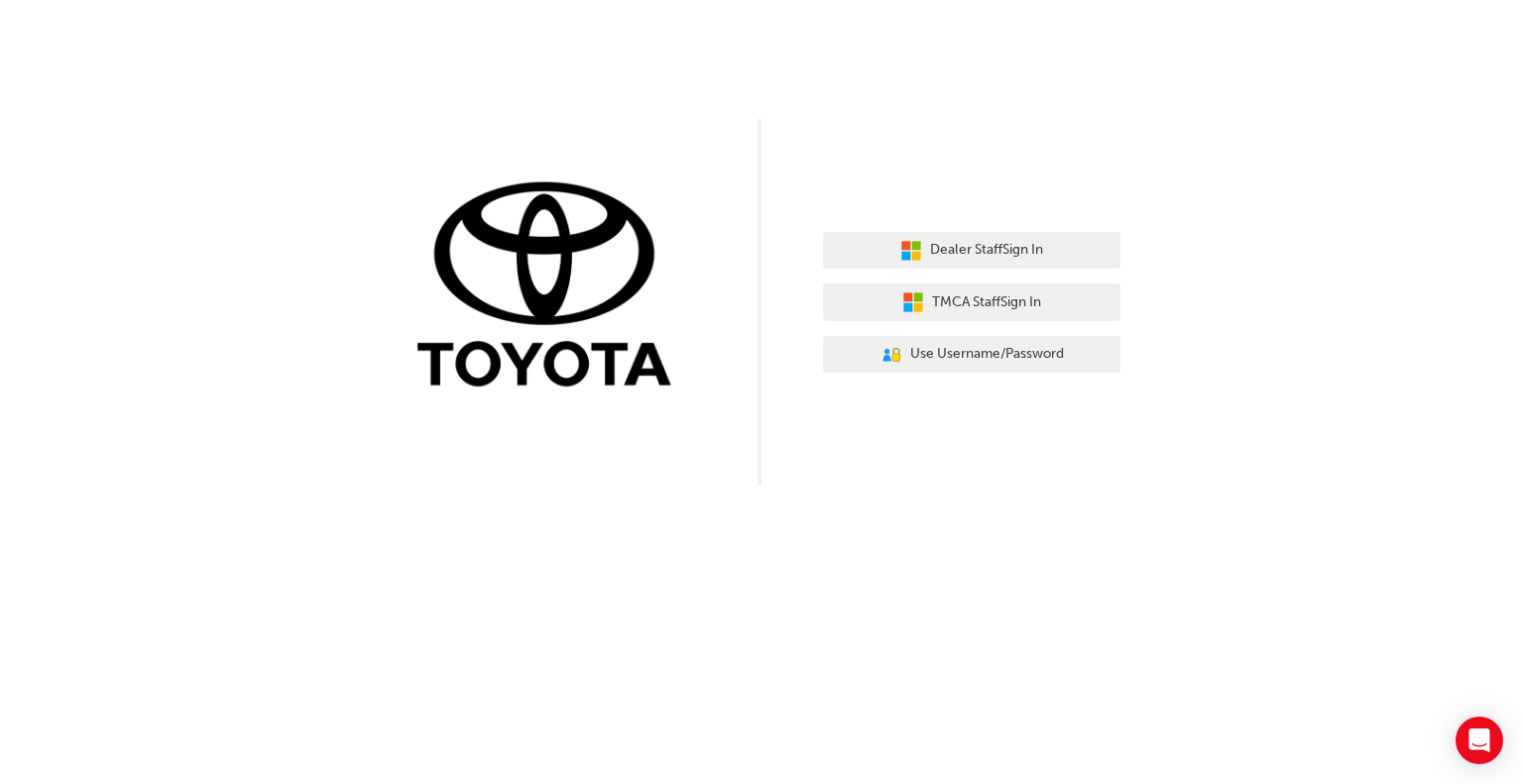 scroll, scrollTop: 0, scrollLeft: 0, axis: both 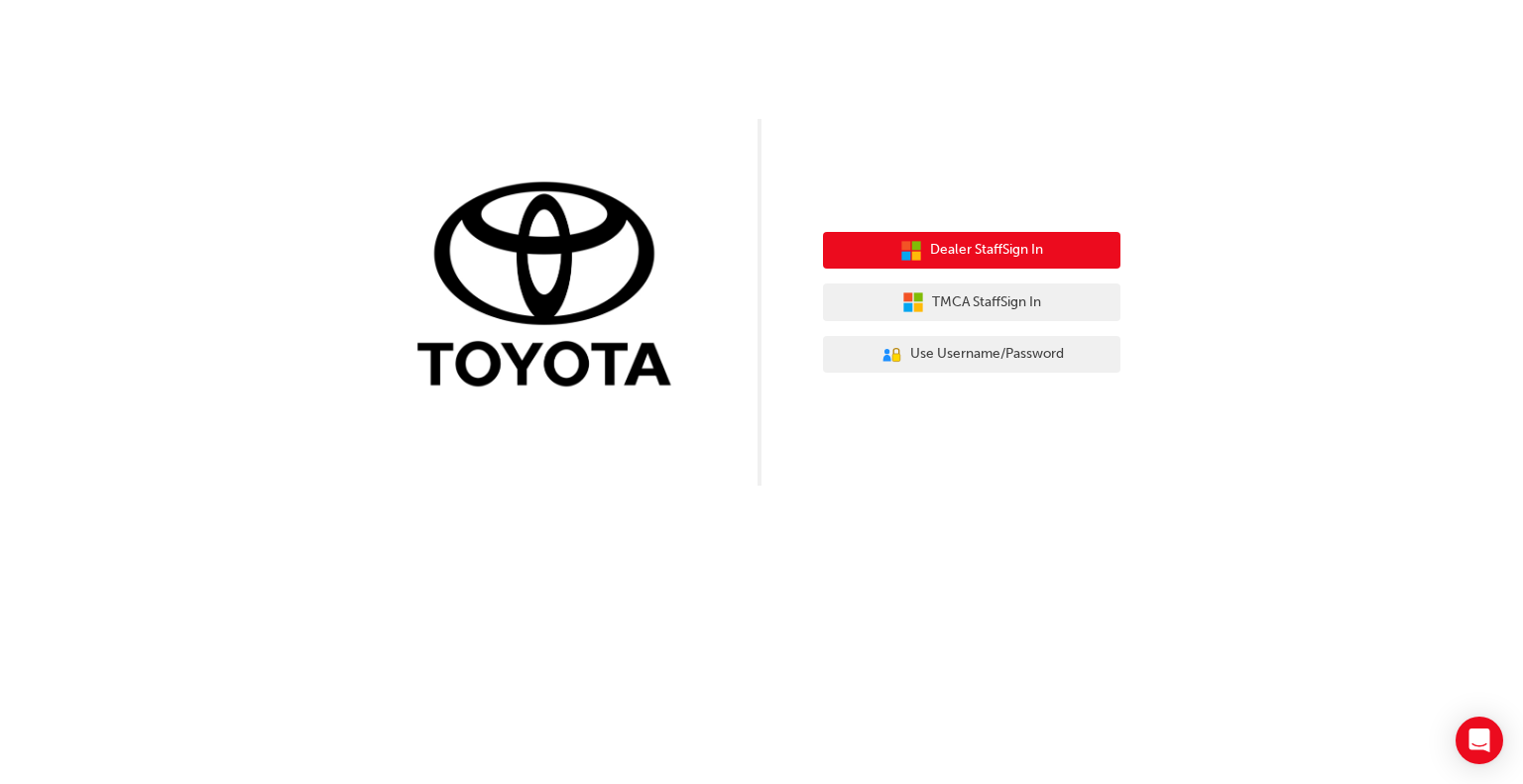 click on "Dealer Staff  Sign In" at bounding box center [987, 250] 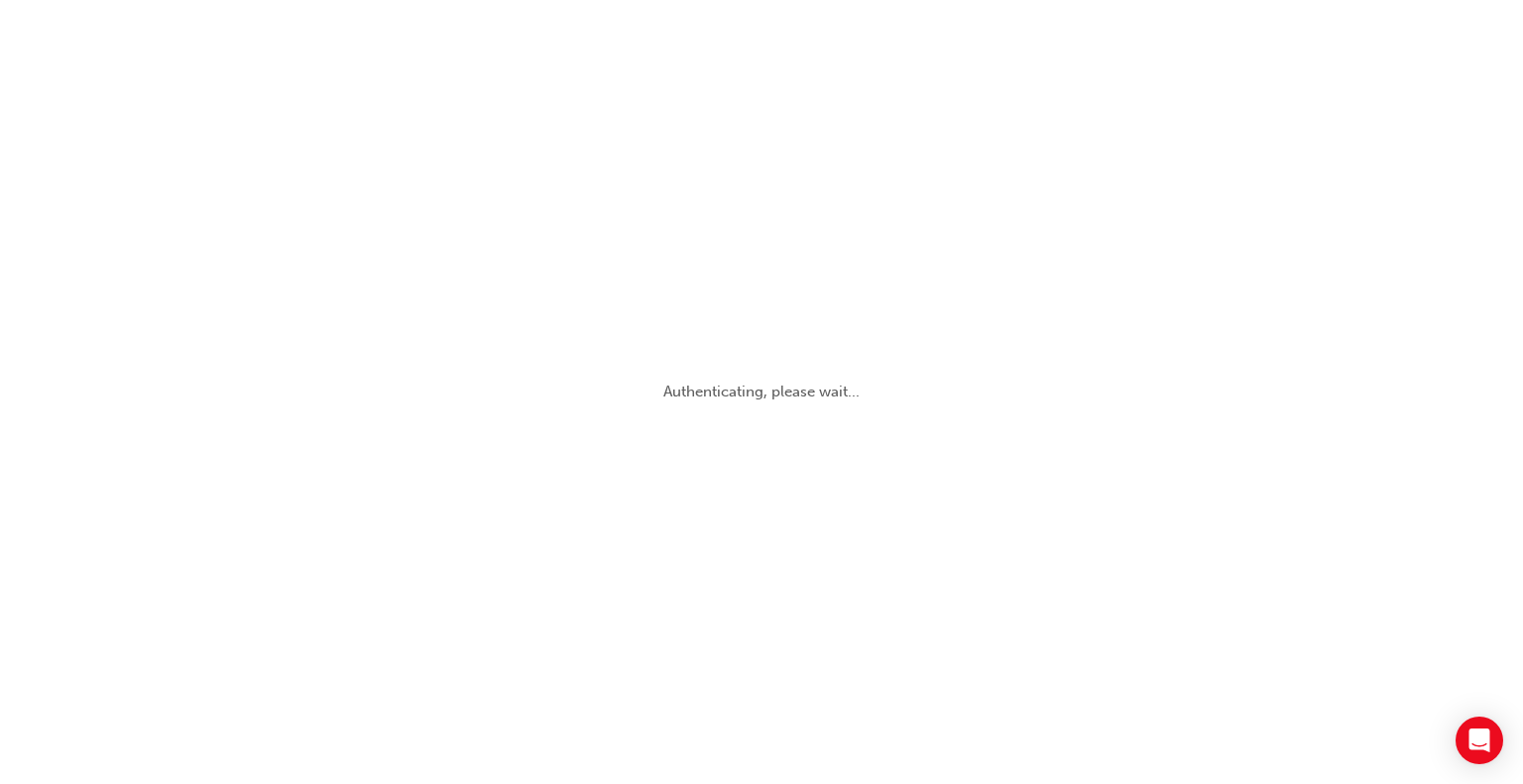 scroll, scrollTop: 0, scrollLeft: 0, axis: both 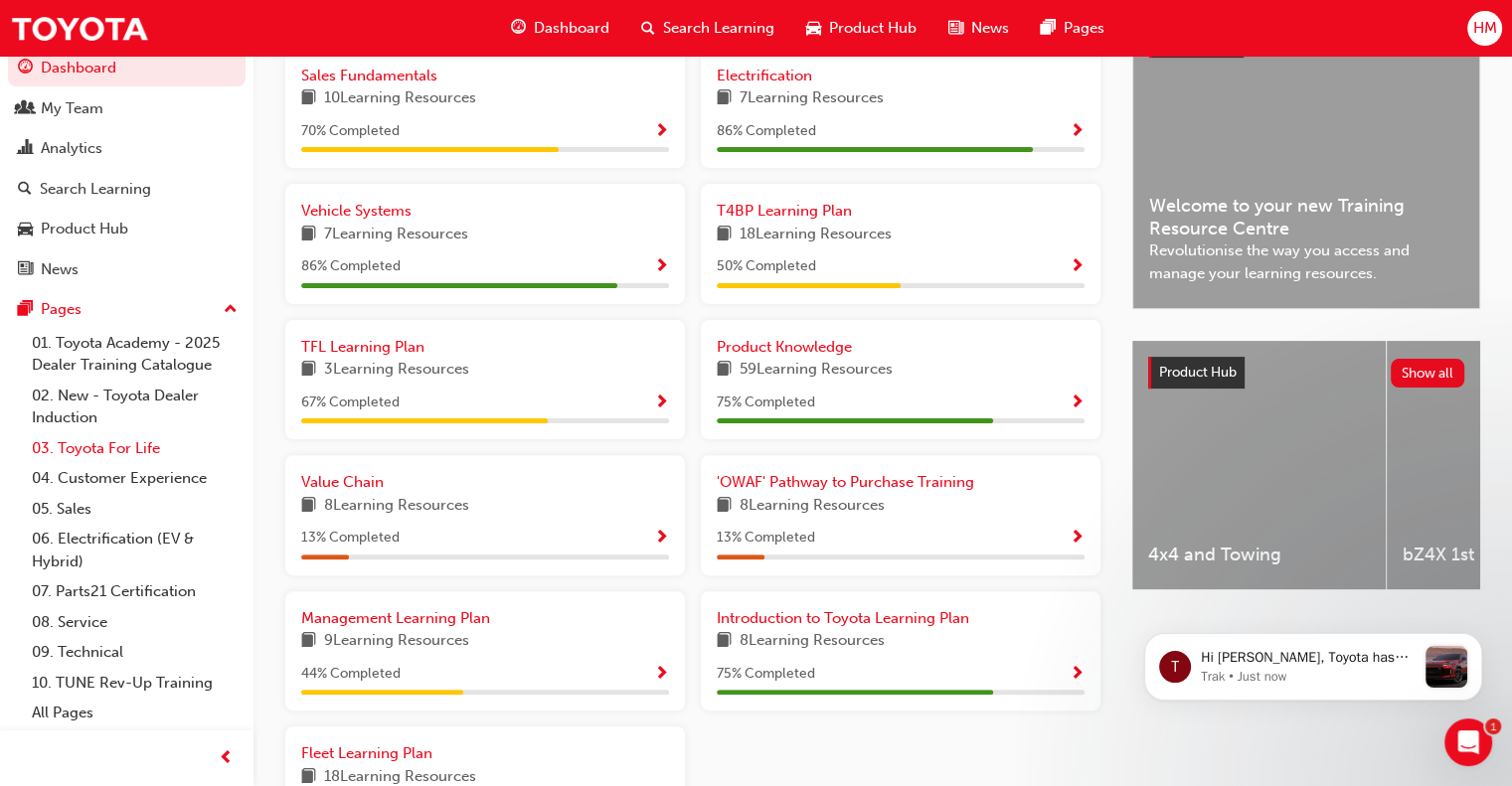 click on "03. Toyota For Life" at bounding box center (134, 448) 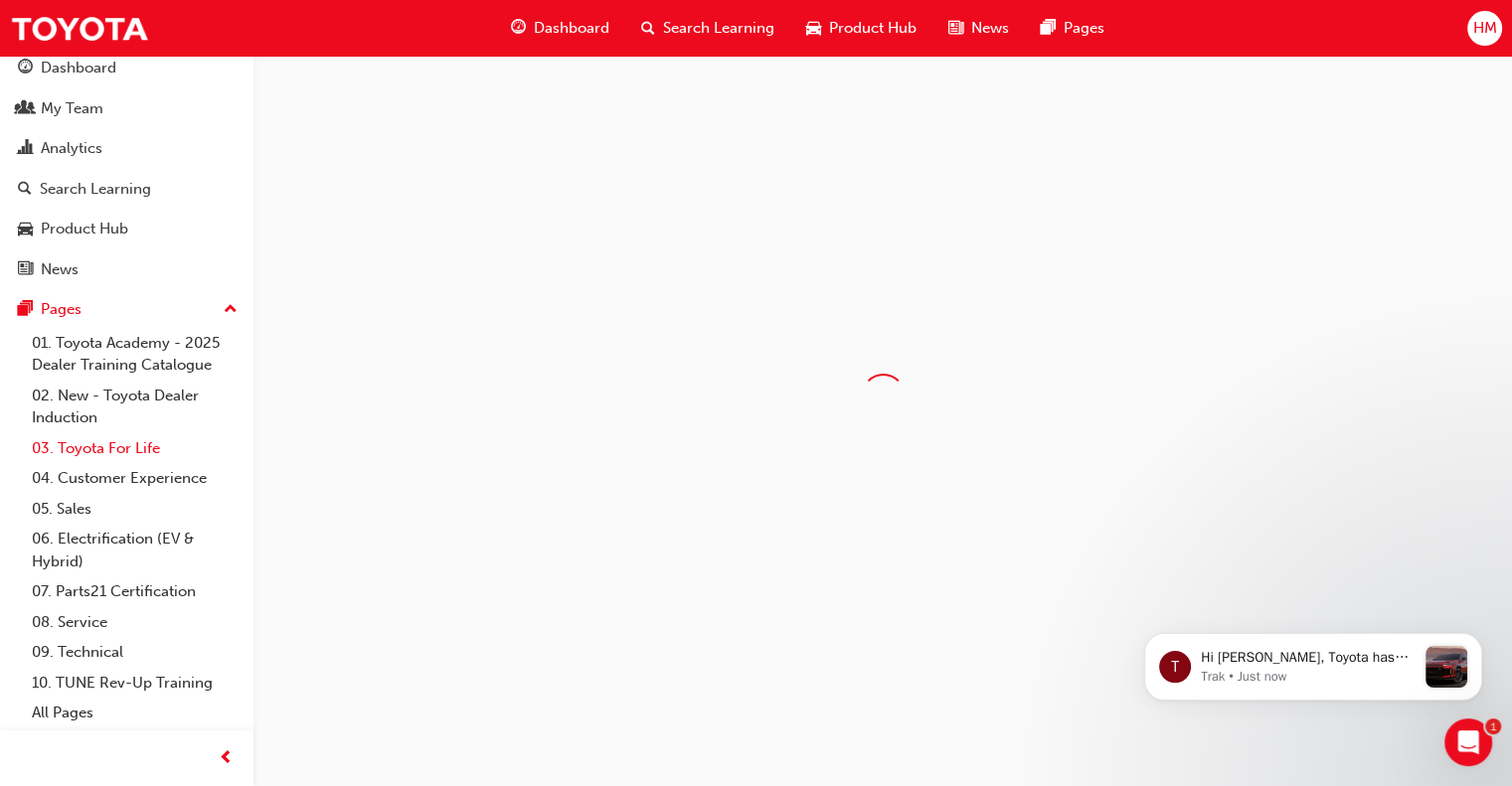 scroll, scrollTop: 0, scrollLeft: 0, axis: both 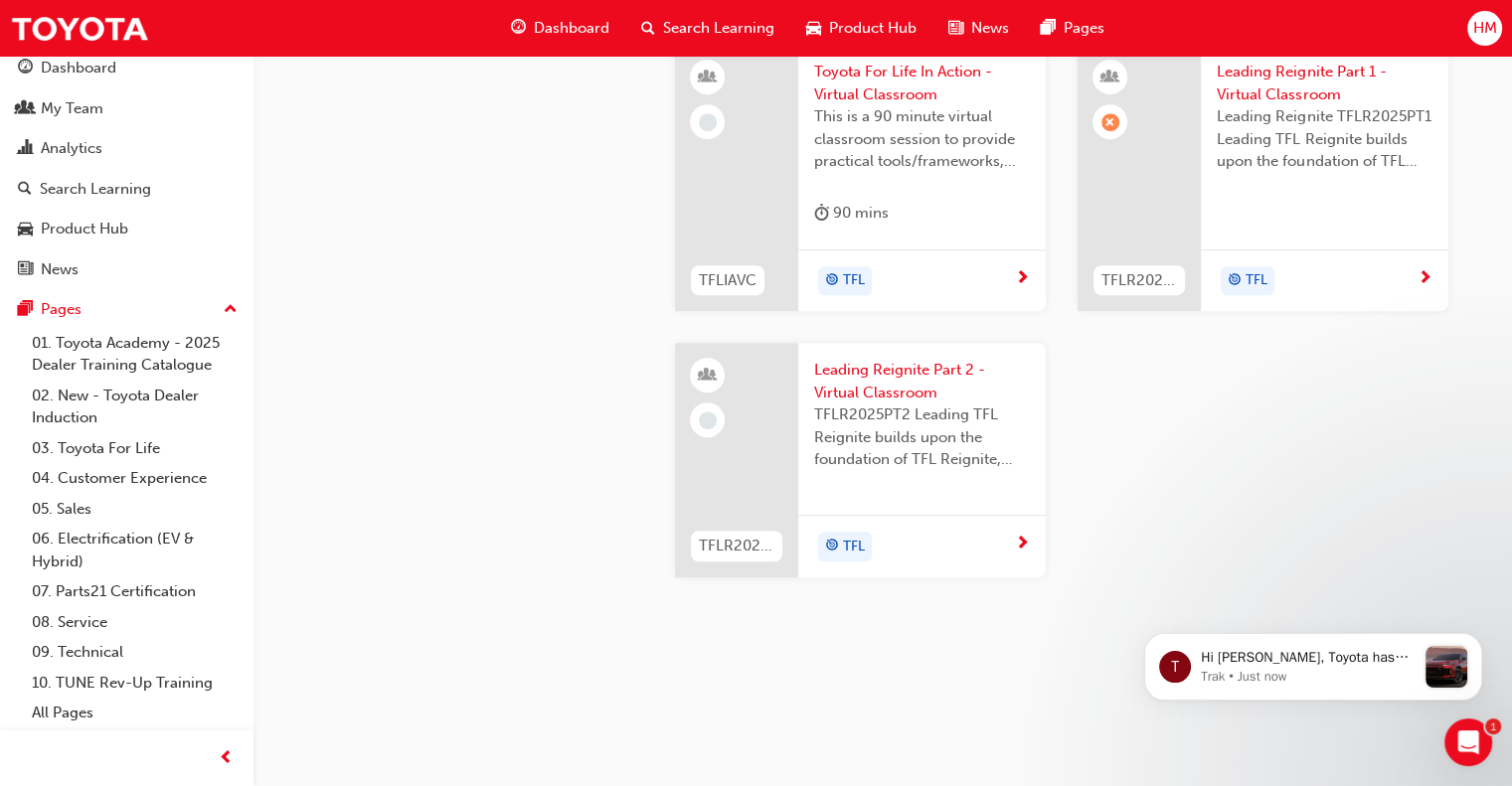 drag, startPoint x: 763, startPoint y: 384, endPoint x: 828, endPoint y: 385, distance: 65.00769 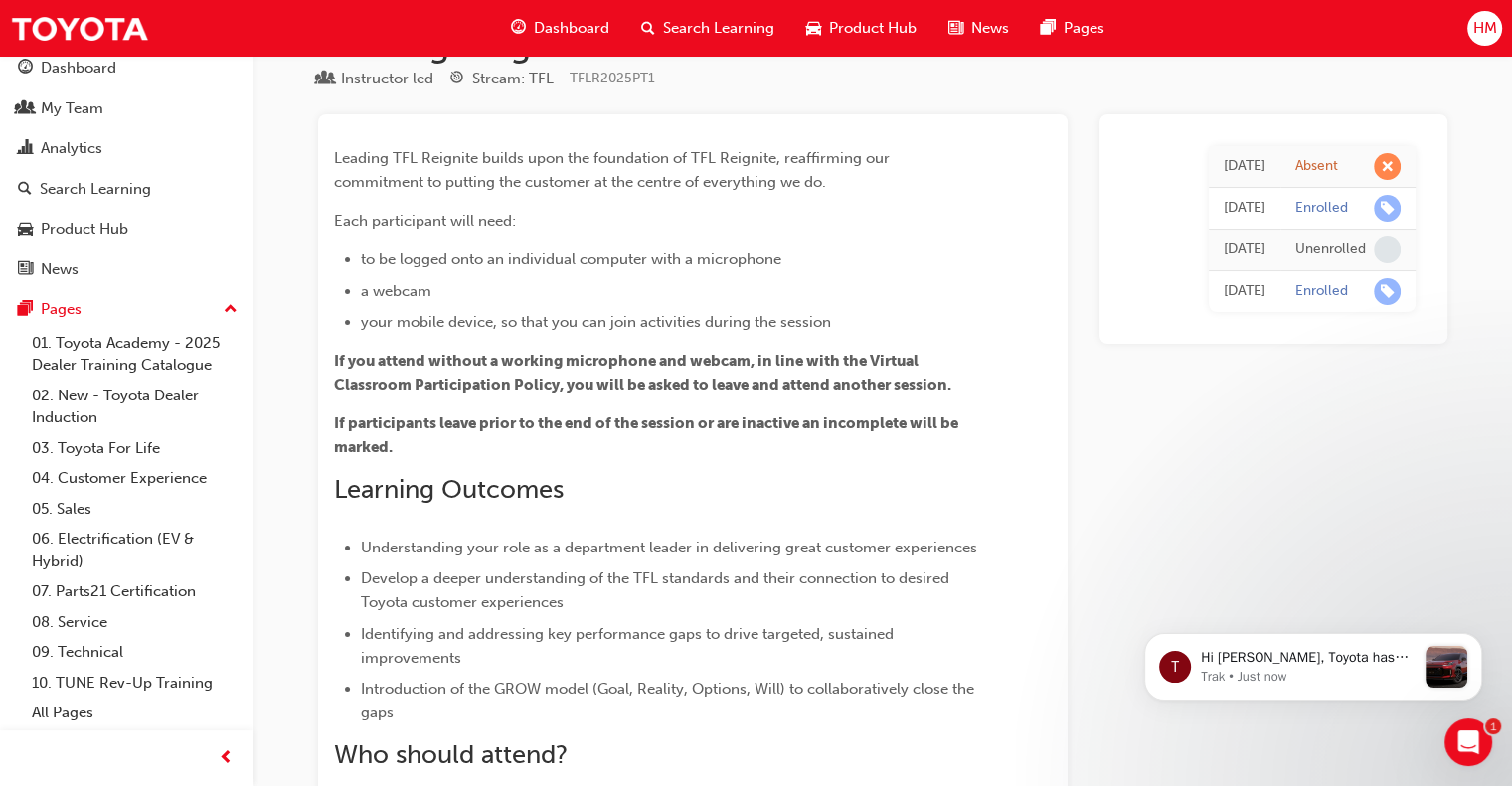 scroll, scrollTop: 0, scrollLeft: 0, axis: both 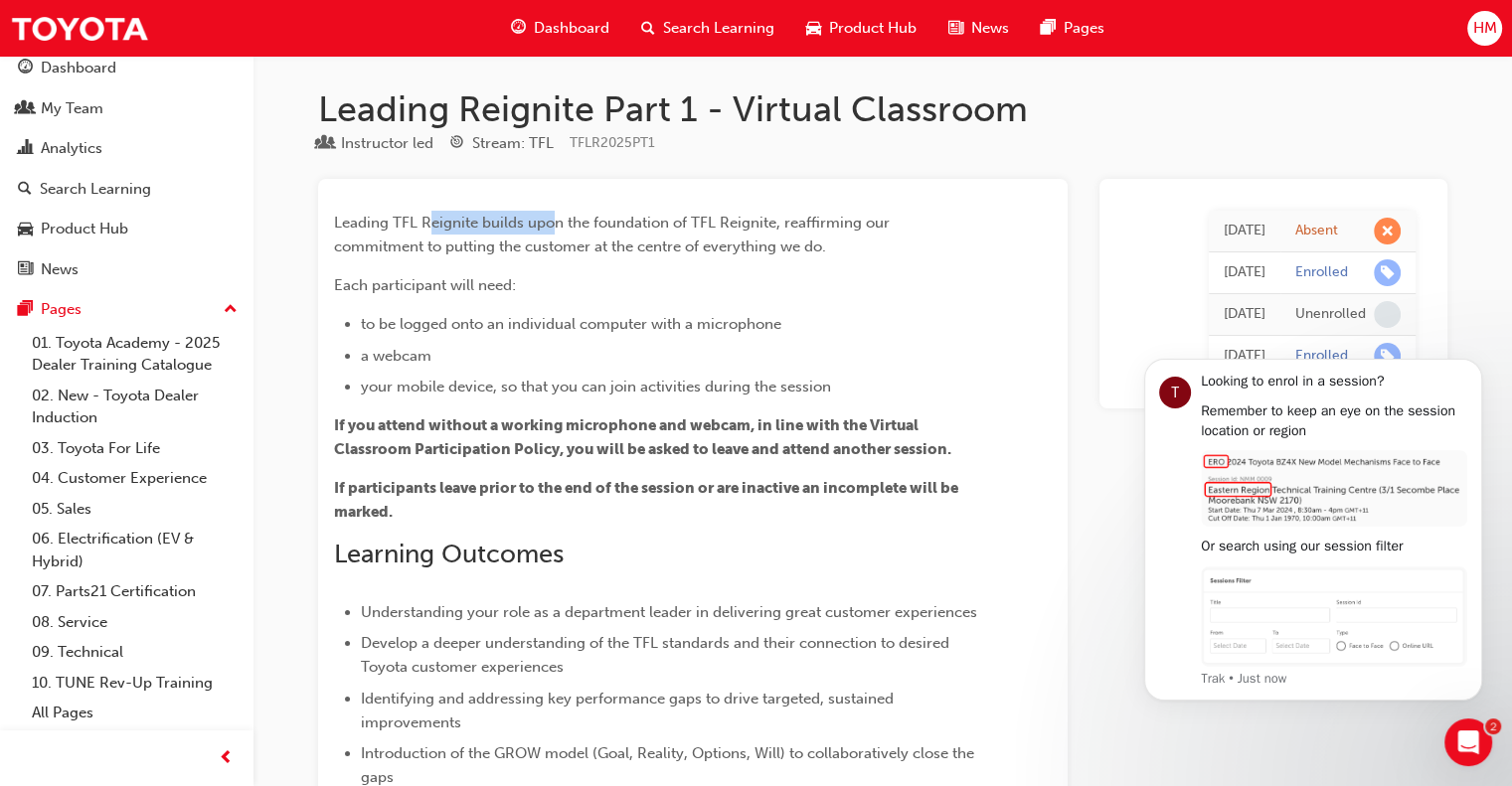 drag, startPoint x: 432, startPoint y: 209, endPoint x: 557, endPoint y: 222, distance: 125.67418 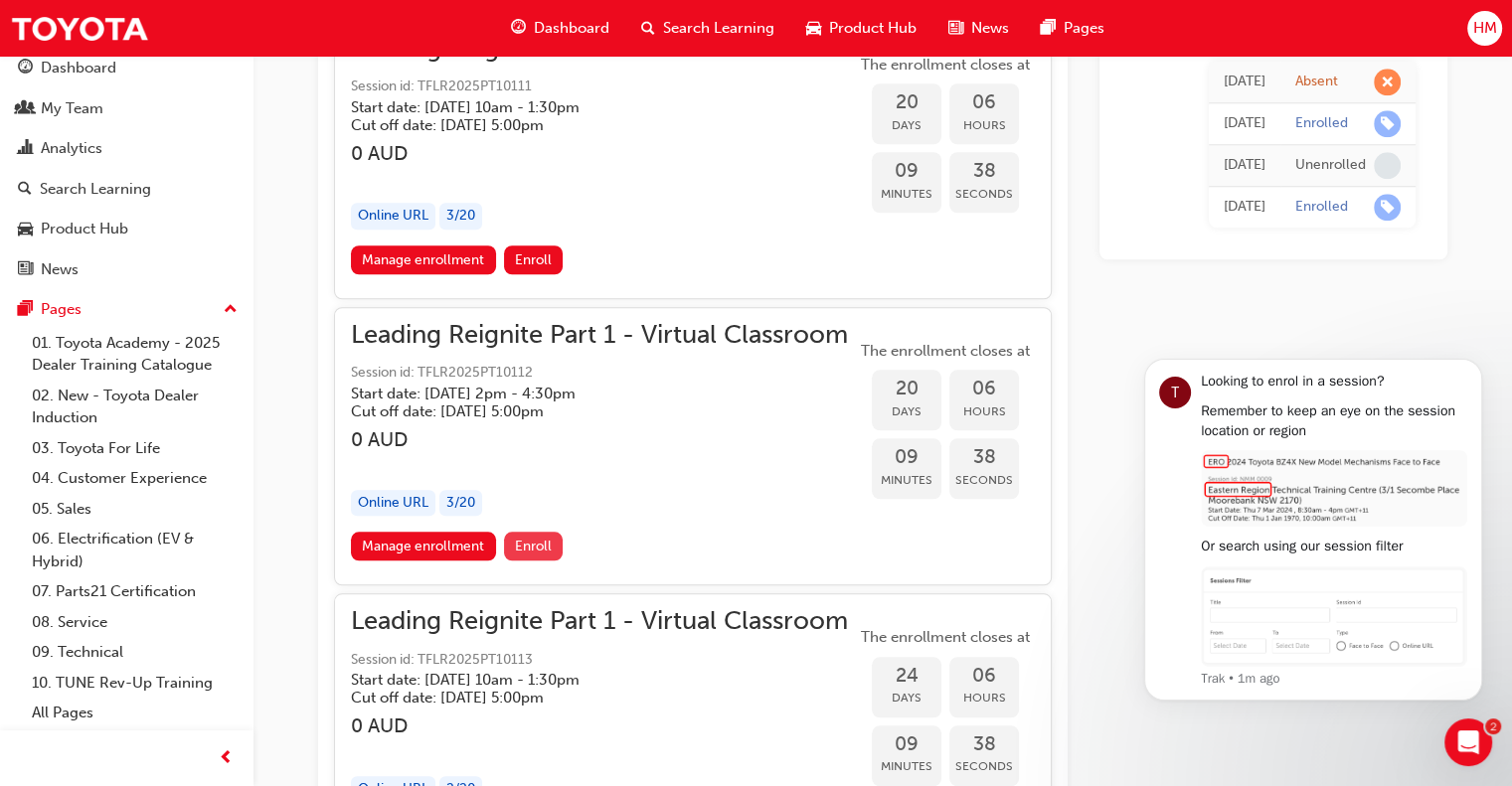 scroll, scrollTop: 1789, scrollLeft: 0, axis: vertical 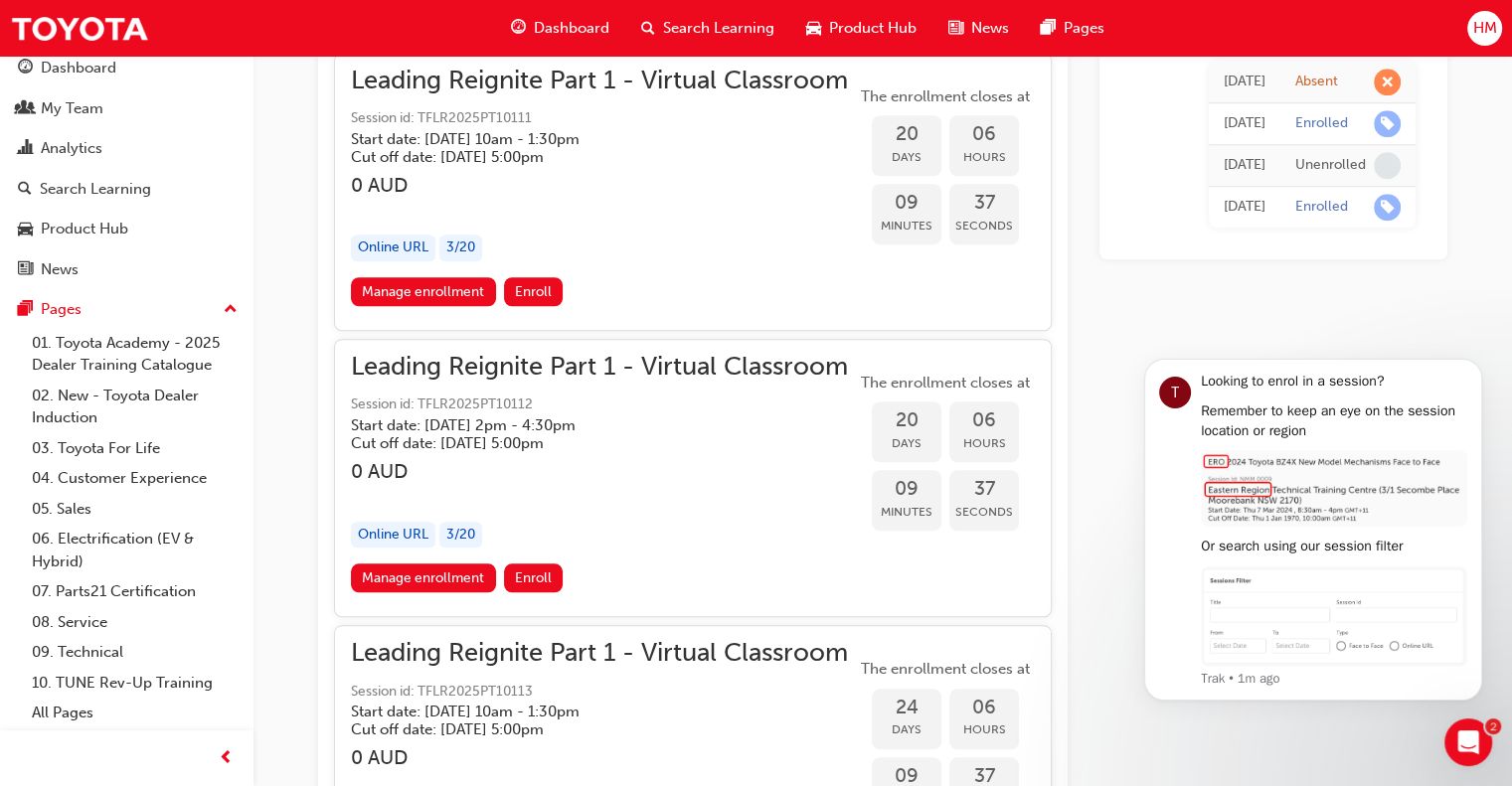 click on "Leading Reignite Part 1 - Virtual Classroom" at bounding box center [599, 367] 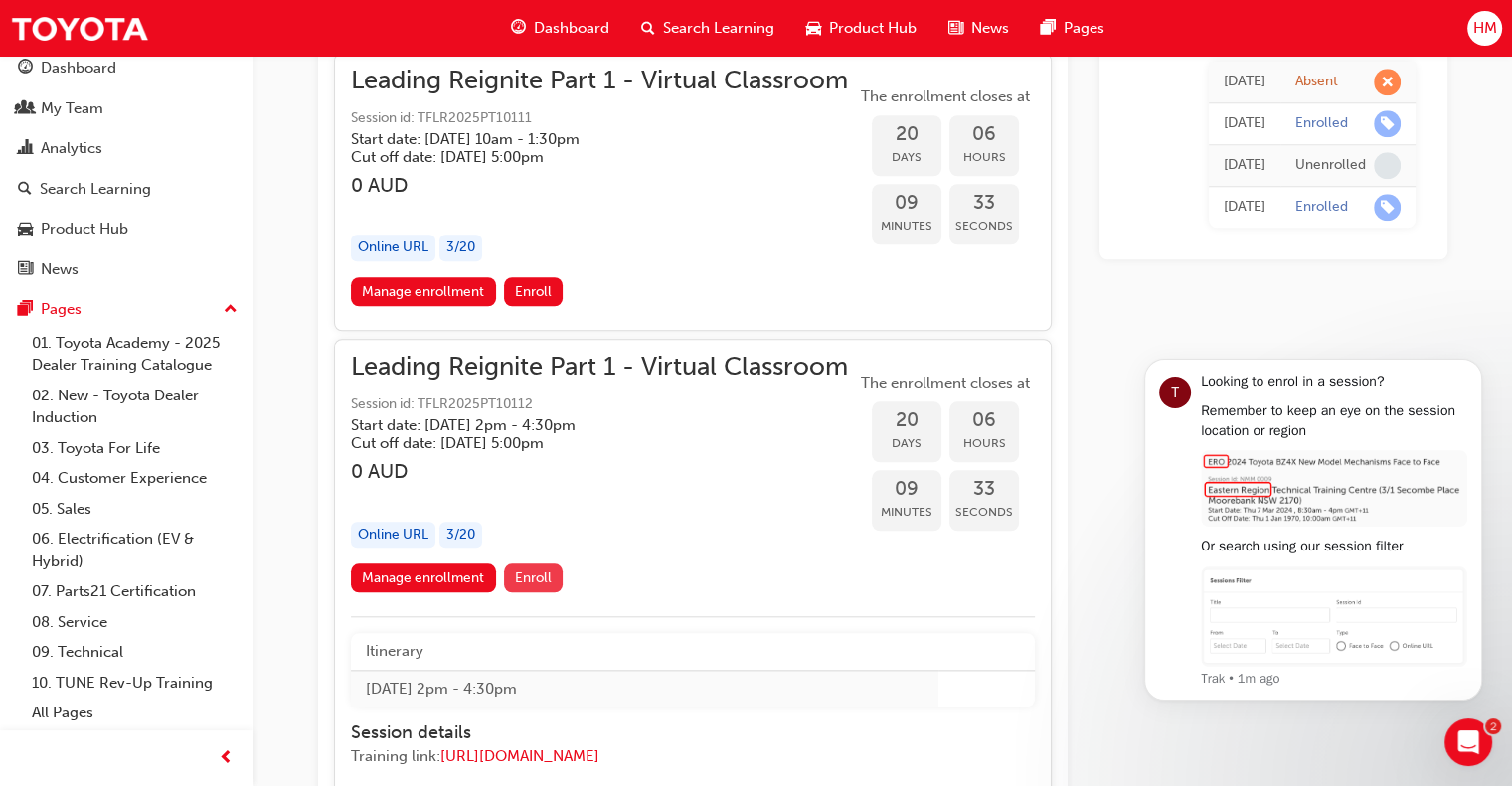 click on "Enroll" at bounding box center [533, 577] 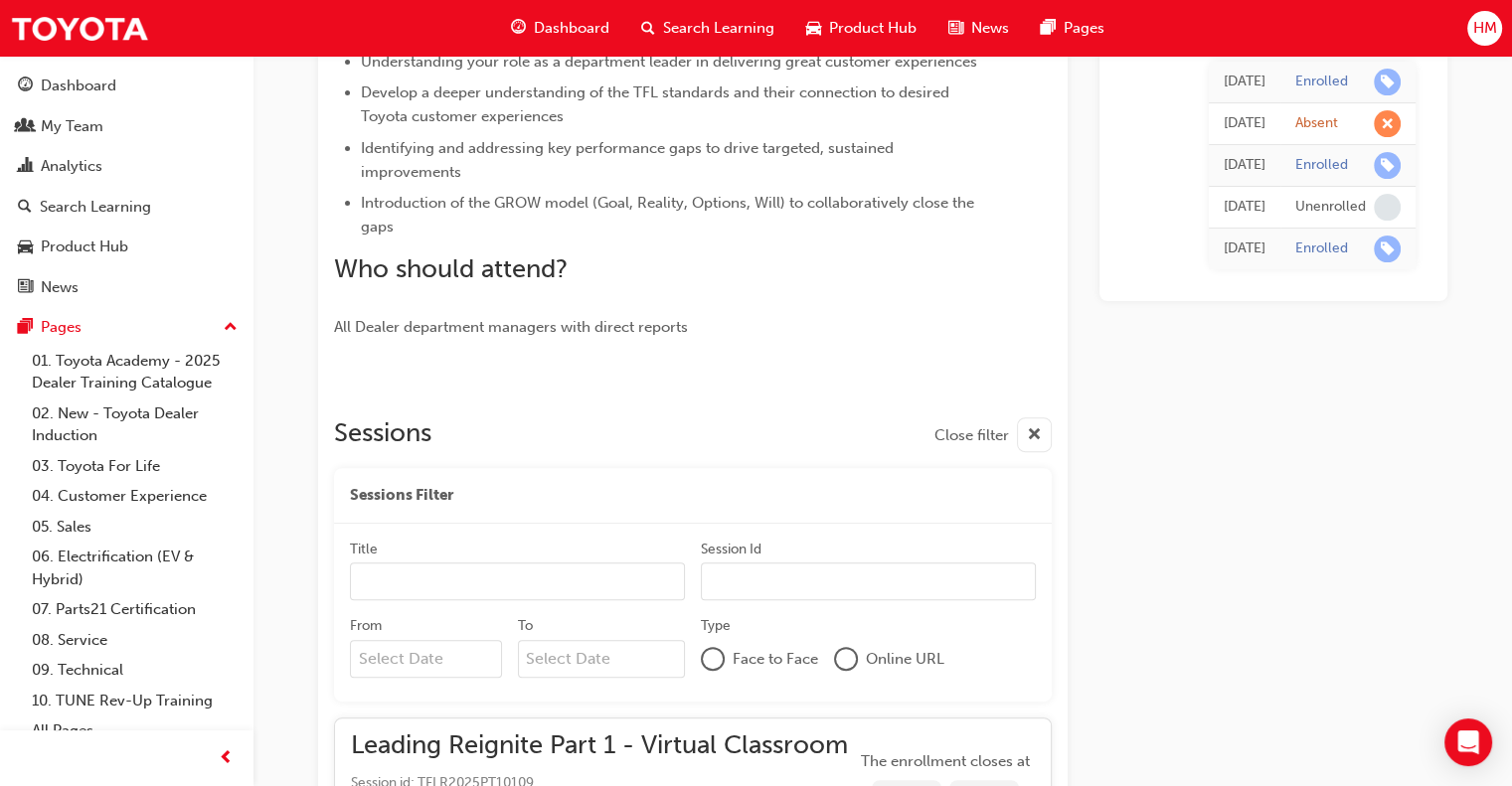 scroll, scrollTop: 641, scrollLeft: 0, axis: vertical 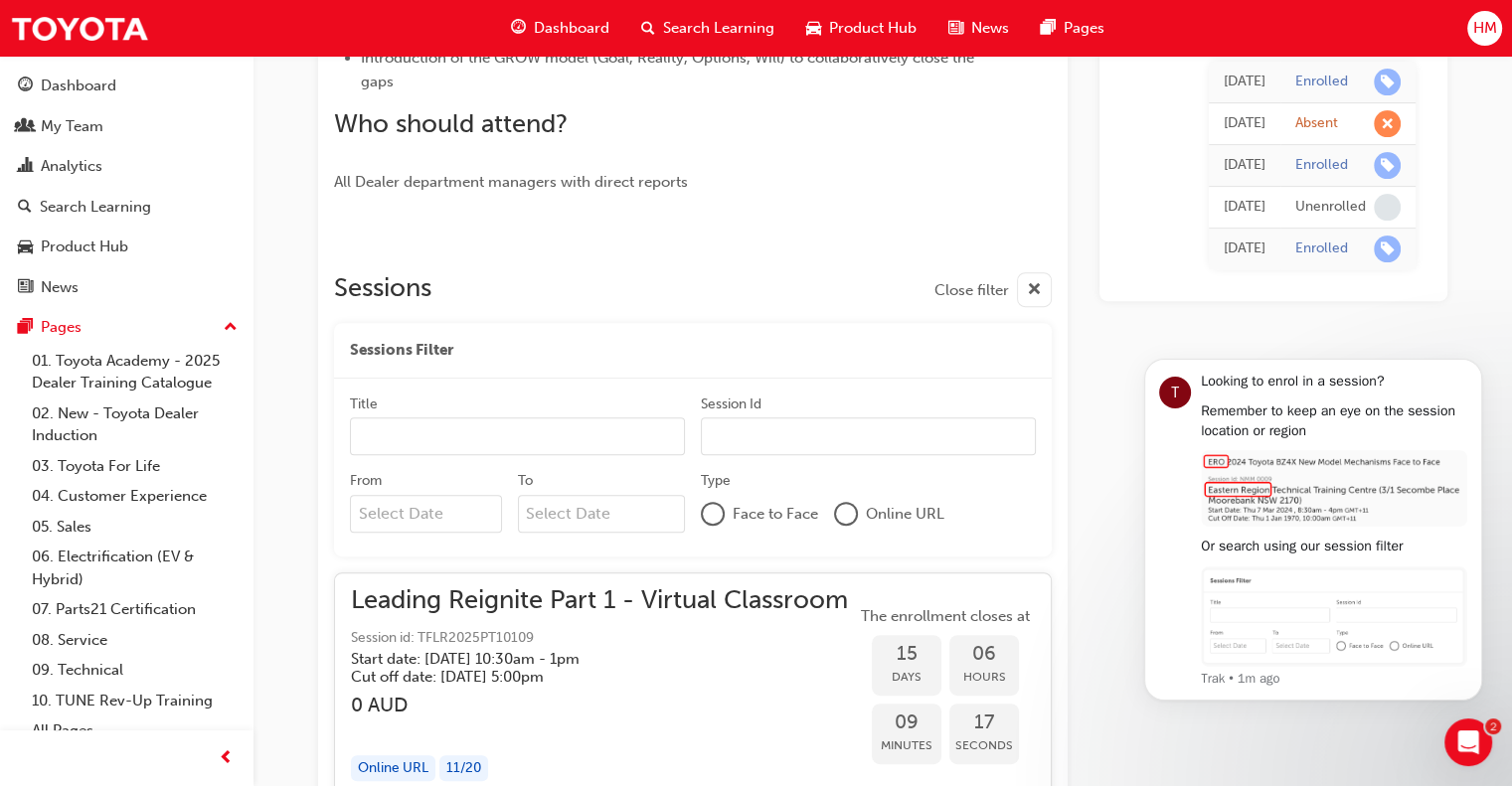 click on "Title" at bounding box center [517, 436] 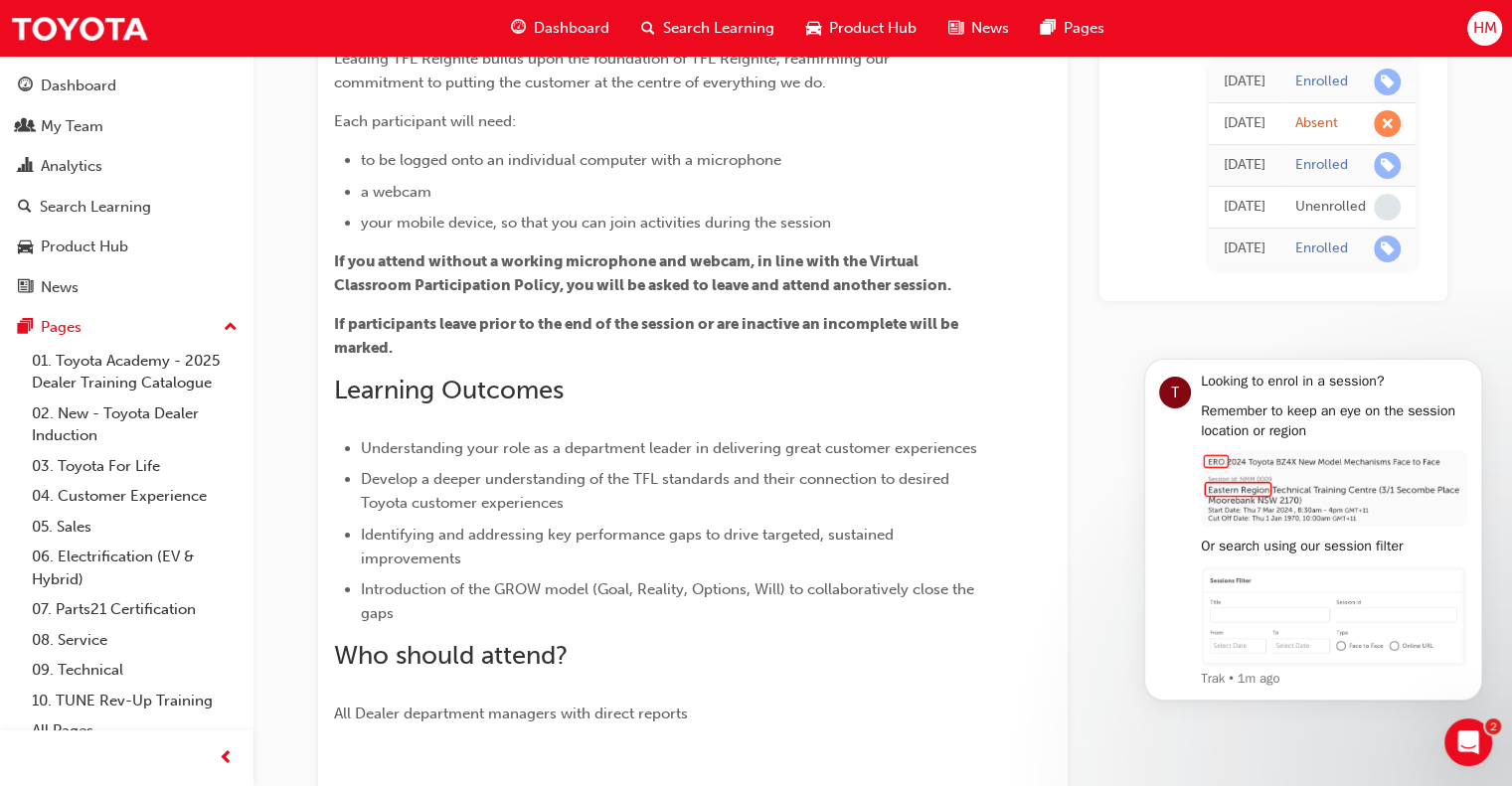 scroll, scrollTop: 0, scrollLeft: 0, axis: both 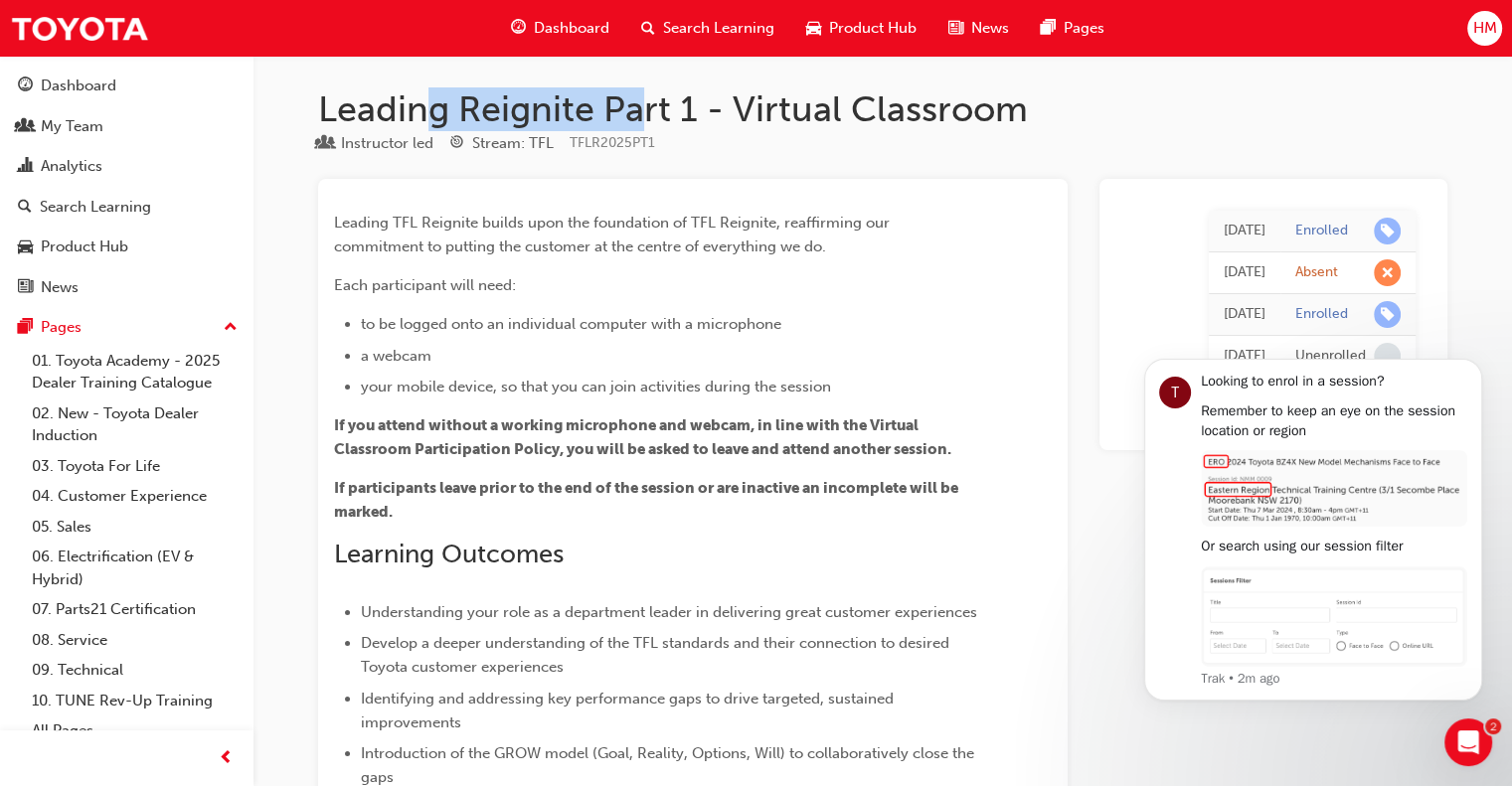drag, startPoint x: 461, startPoint y: 114, endPoint x: 650, endPoint y: 122, distance: 189.16924 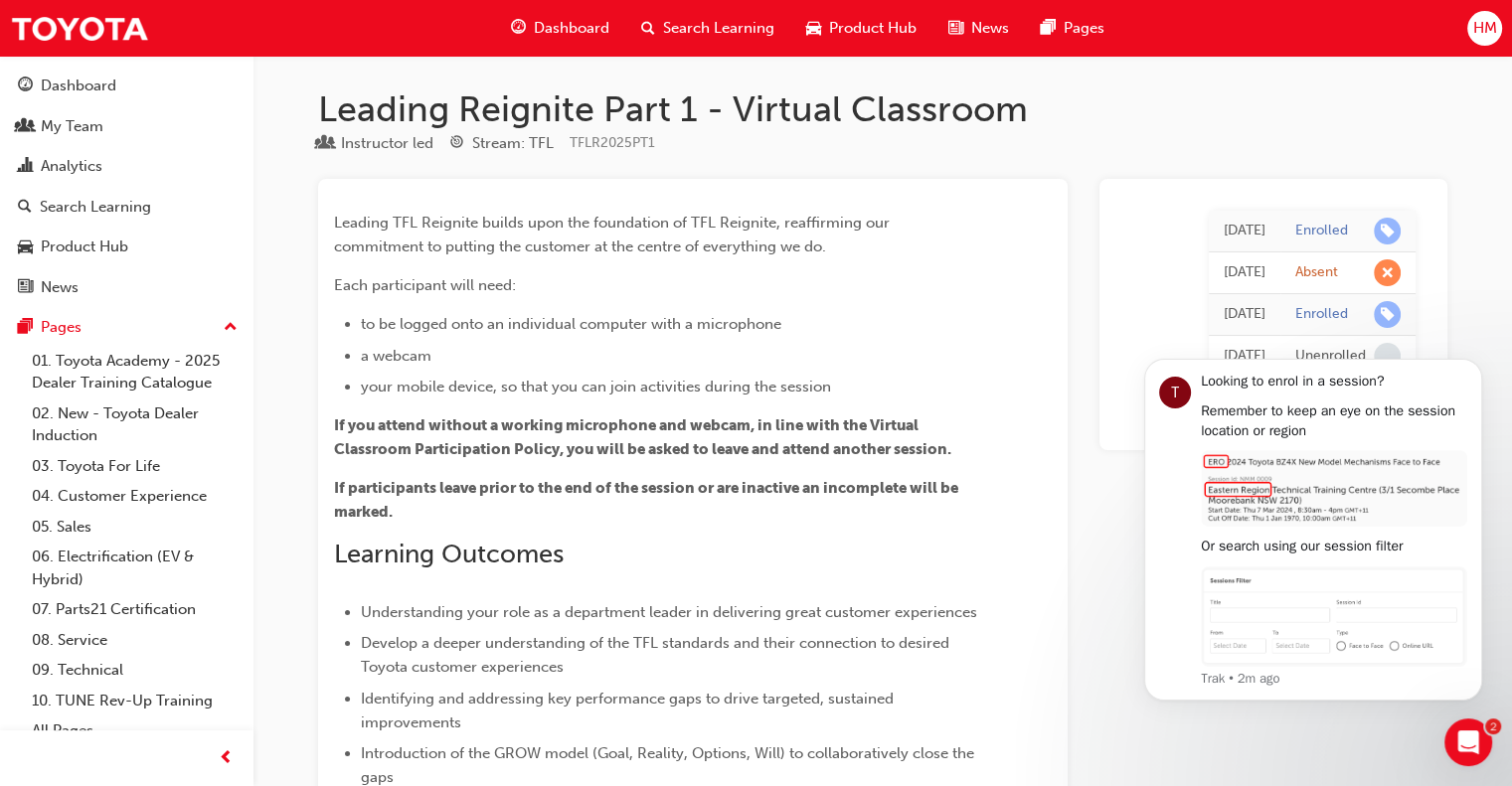 click on "Leading Reignite Part 1 - Virtual Classroom" at bounding box center [883, 109] 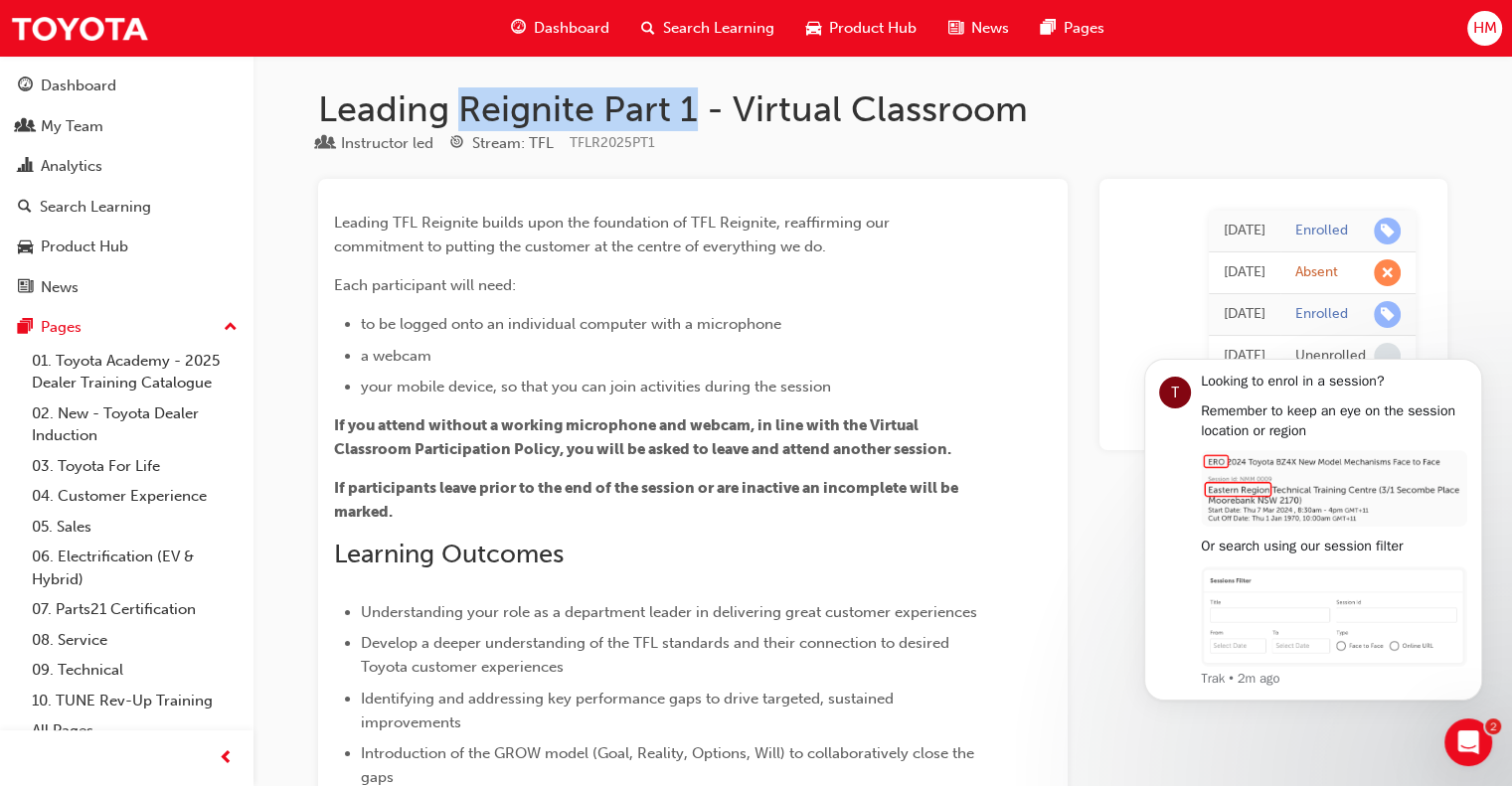 drag, startPoint x: 696, startPoint y: 105, endPoint x: 456, endPoint y: 111, distance: 240.07499 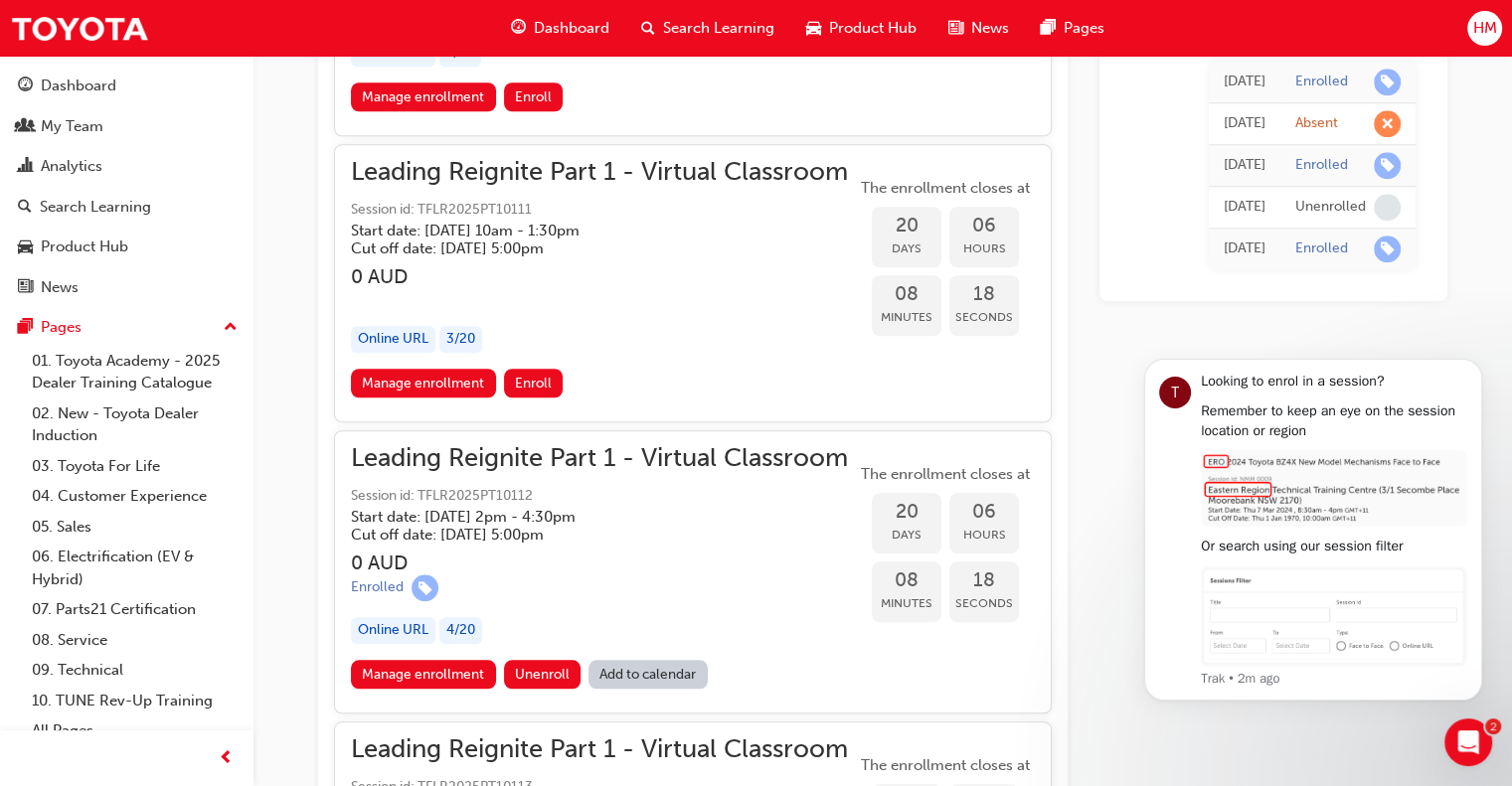 scroll, scrollTop: 1789, scrollLeft: 0, axis: vertical 